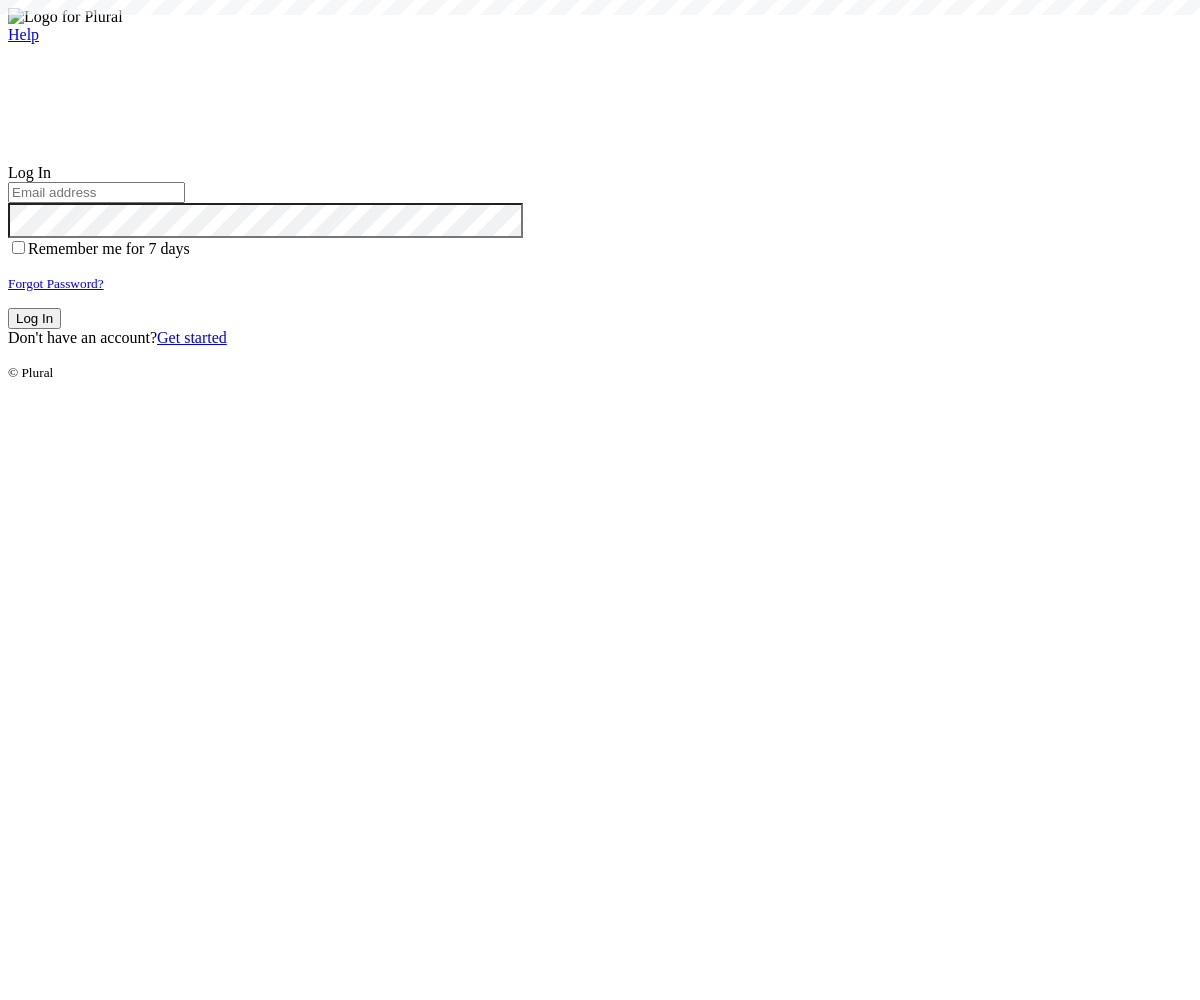 scroll, scrollTop: 0, scrollLeft: 0, axis: both 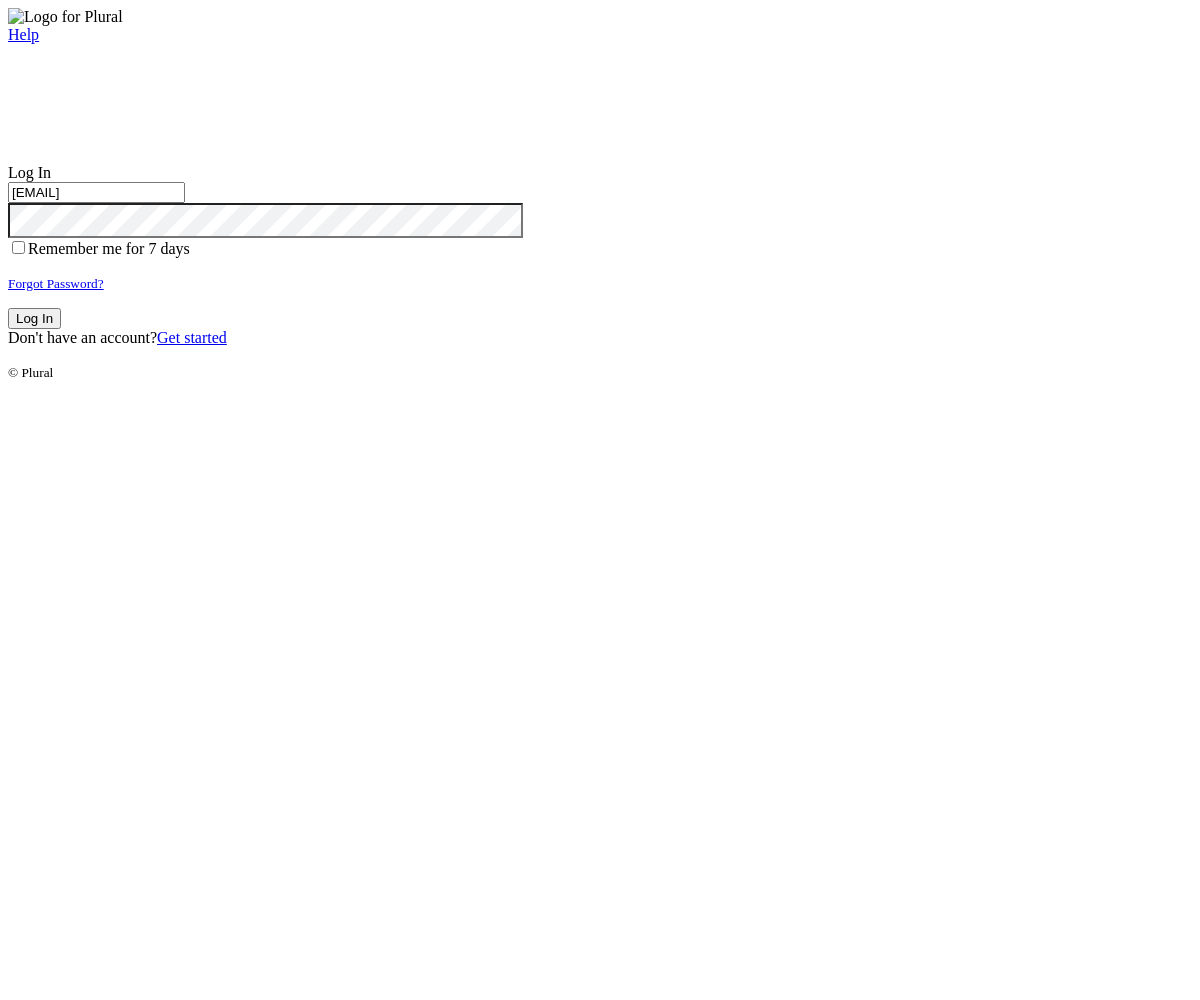 type on "test-1754581089-3@civiceagle.com" 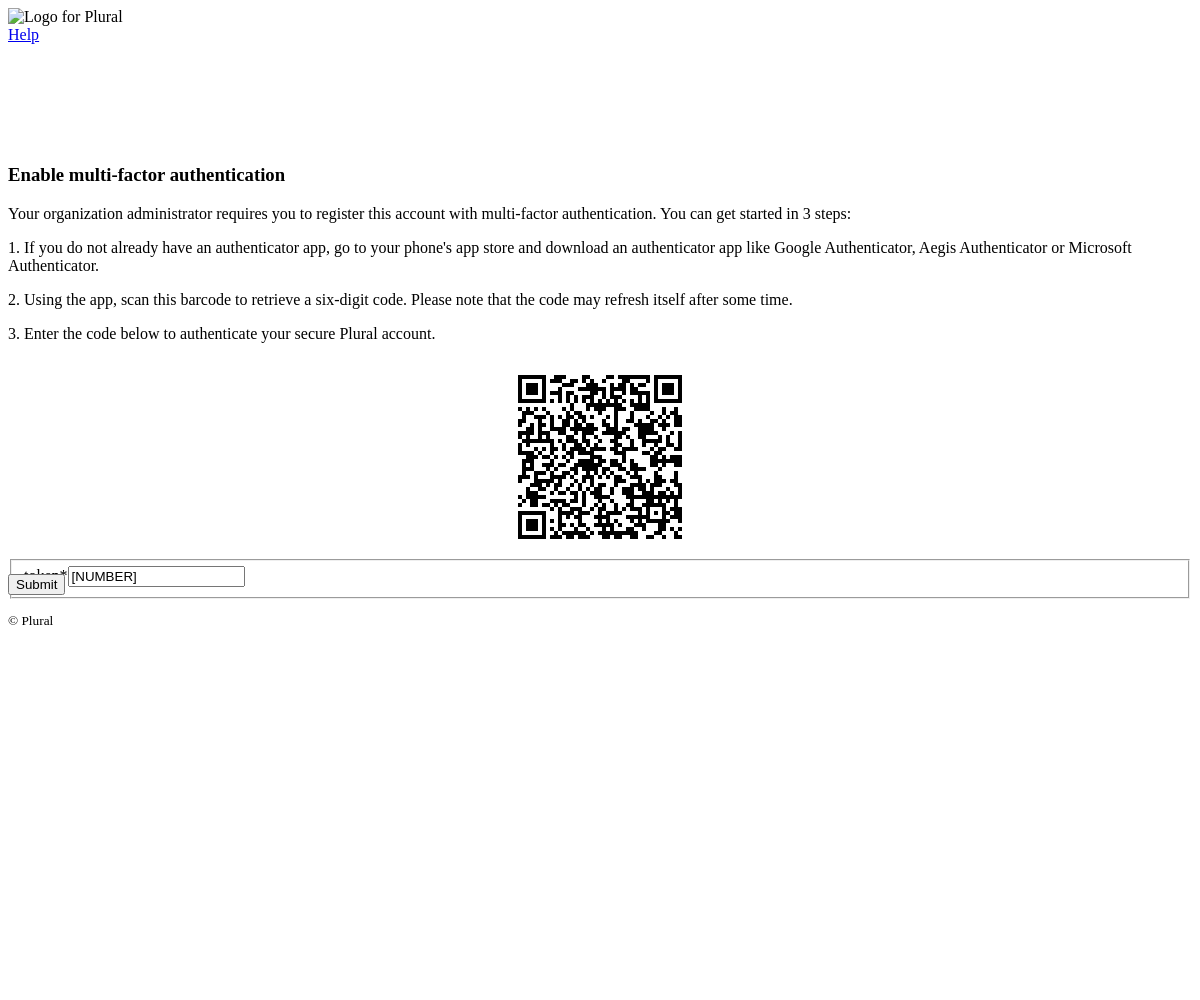 type on "986446" 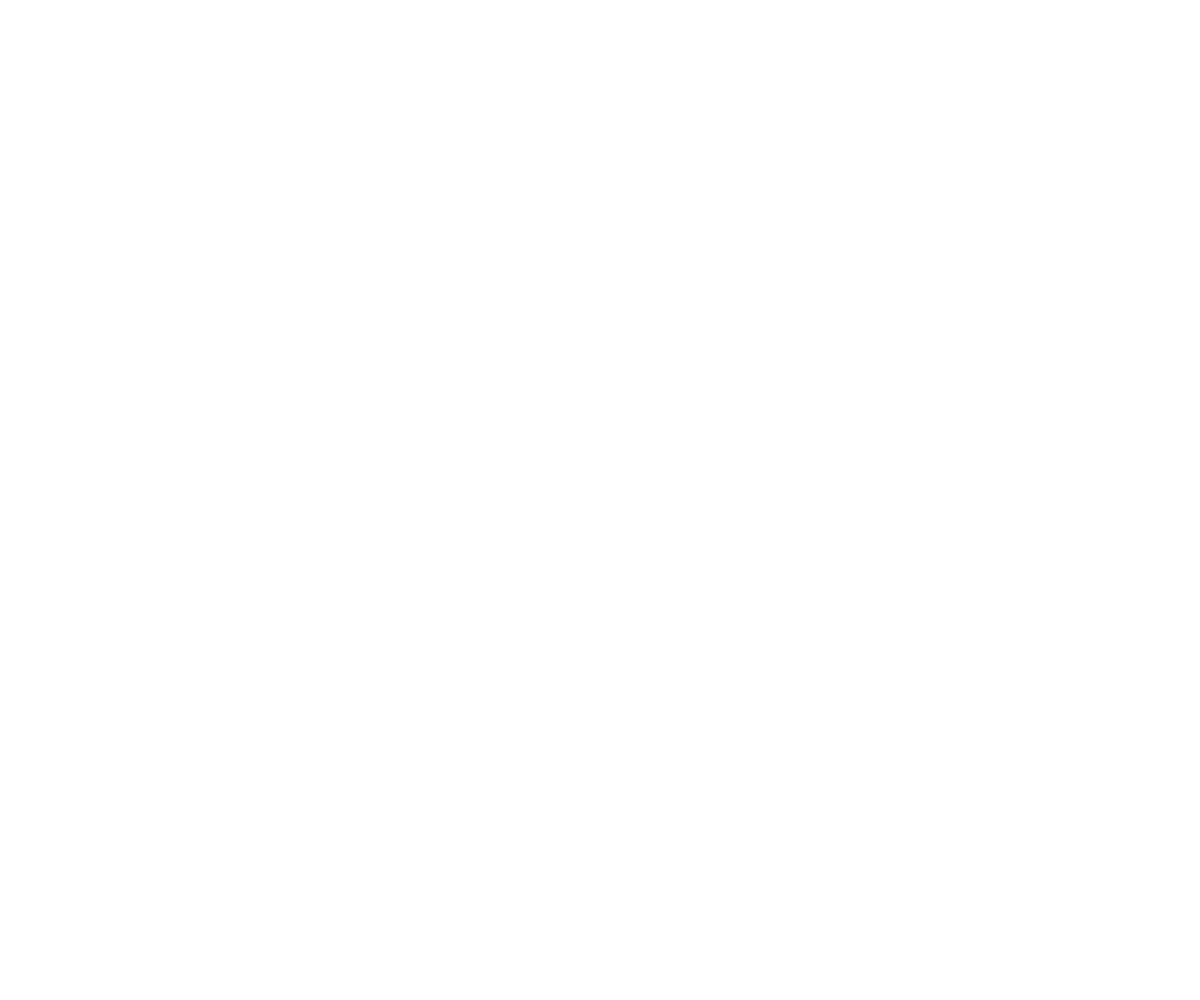 scroll, scrollTop: 0, scrollLeft: 0, axis: both 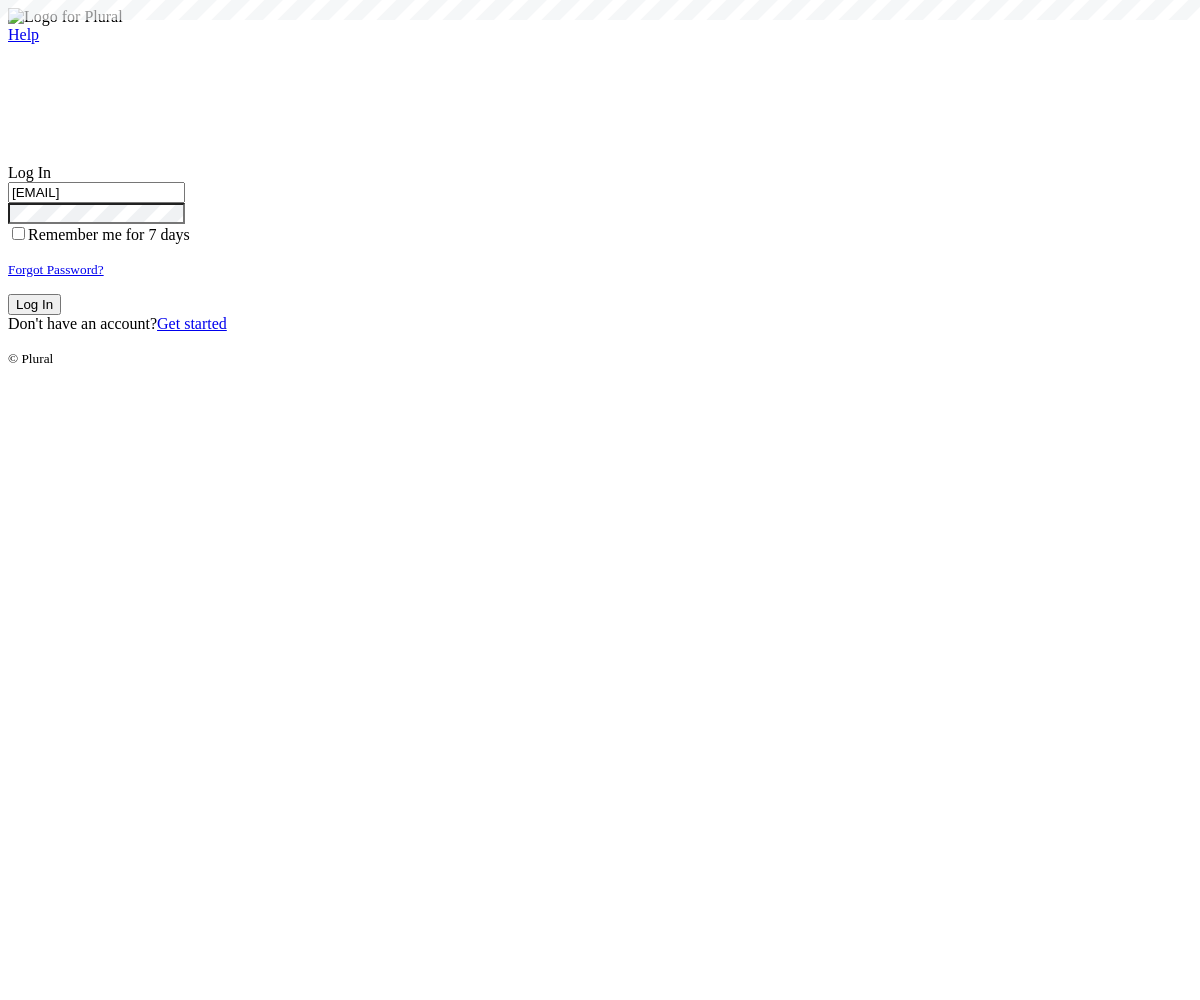 type on "test-1754581089-3@civiceagle.com" 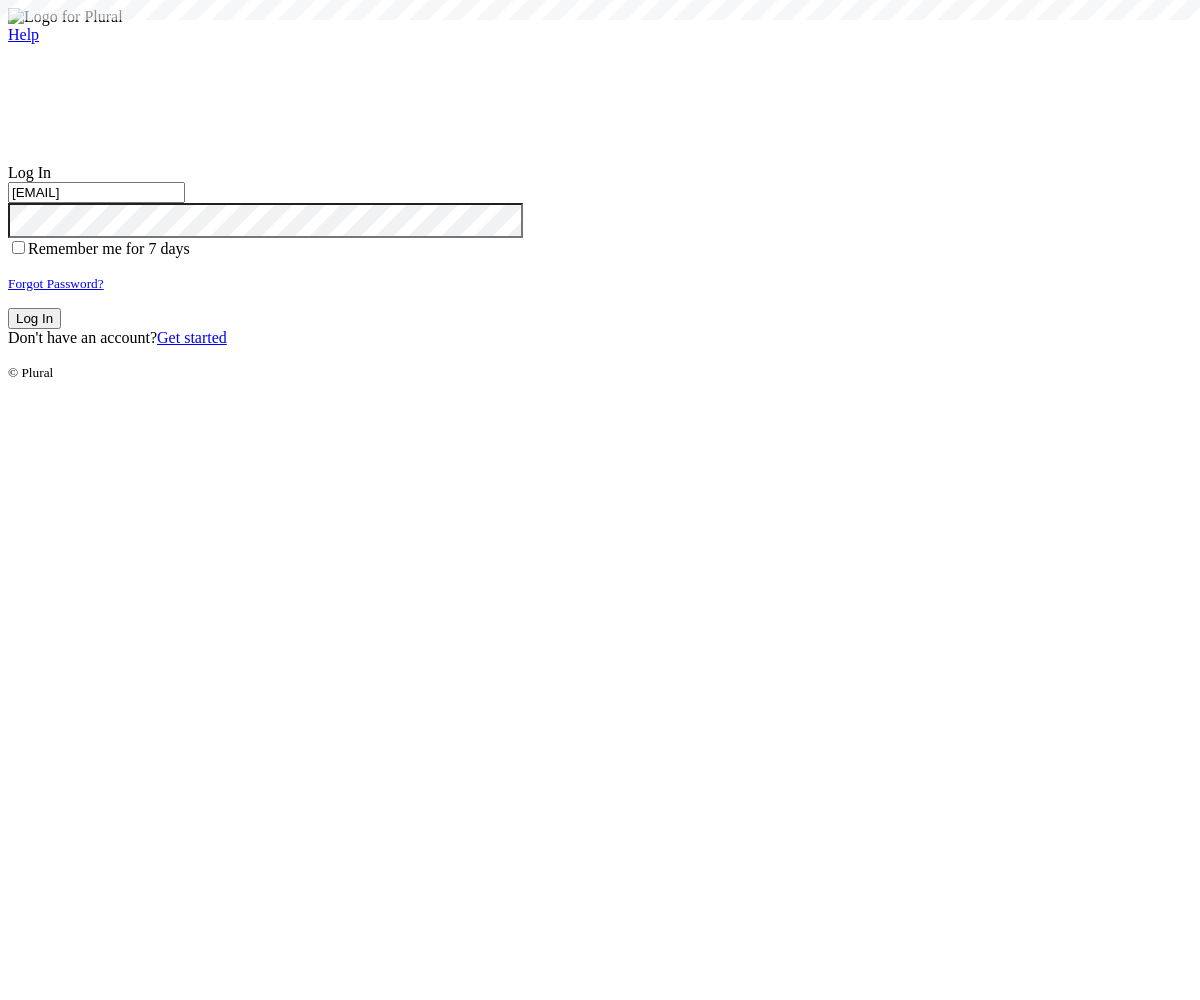 click on "Log In" at bounding box center (34, 318) 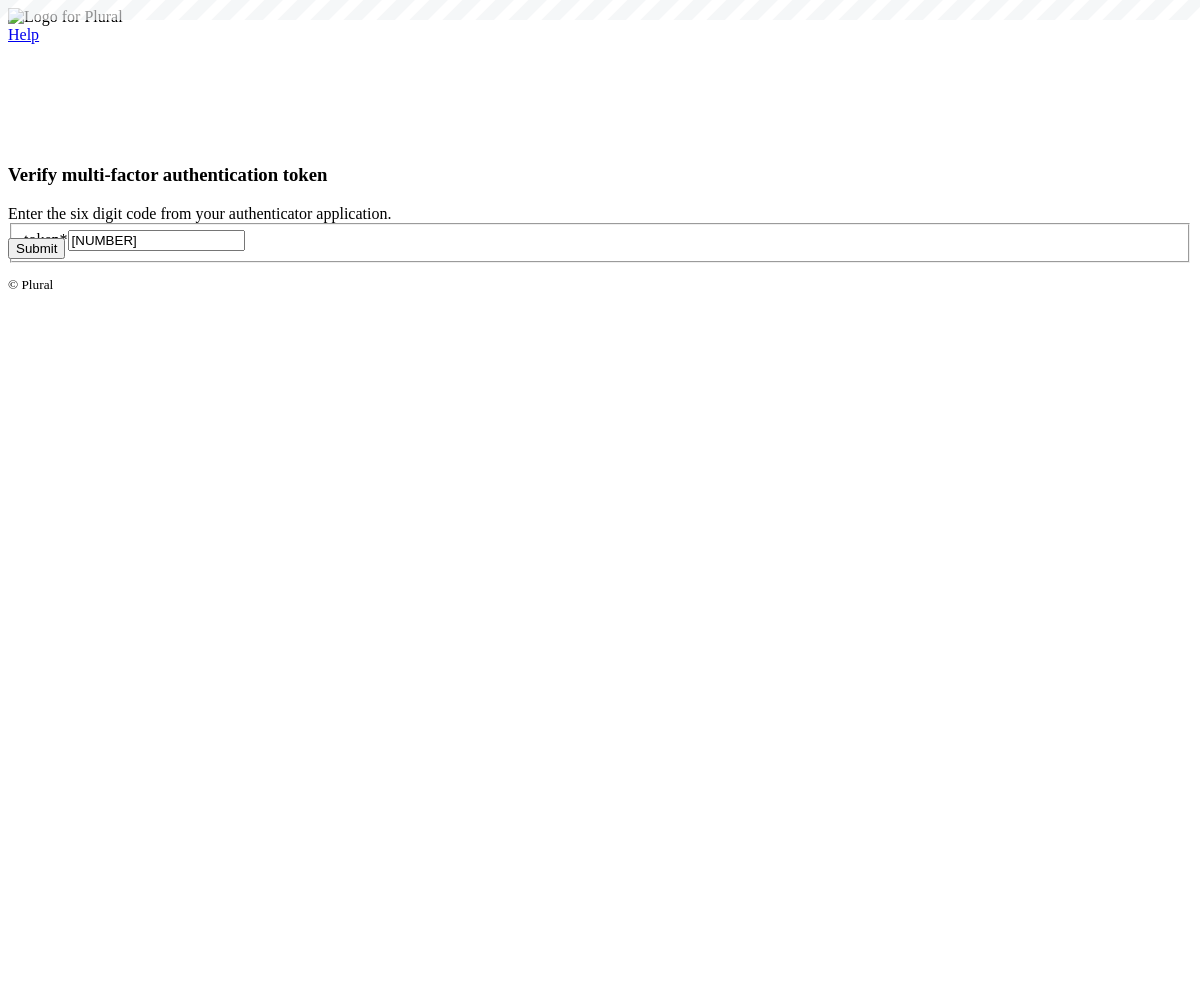 type on "986446" 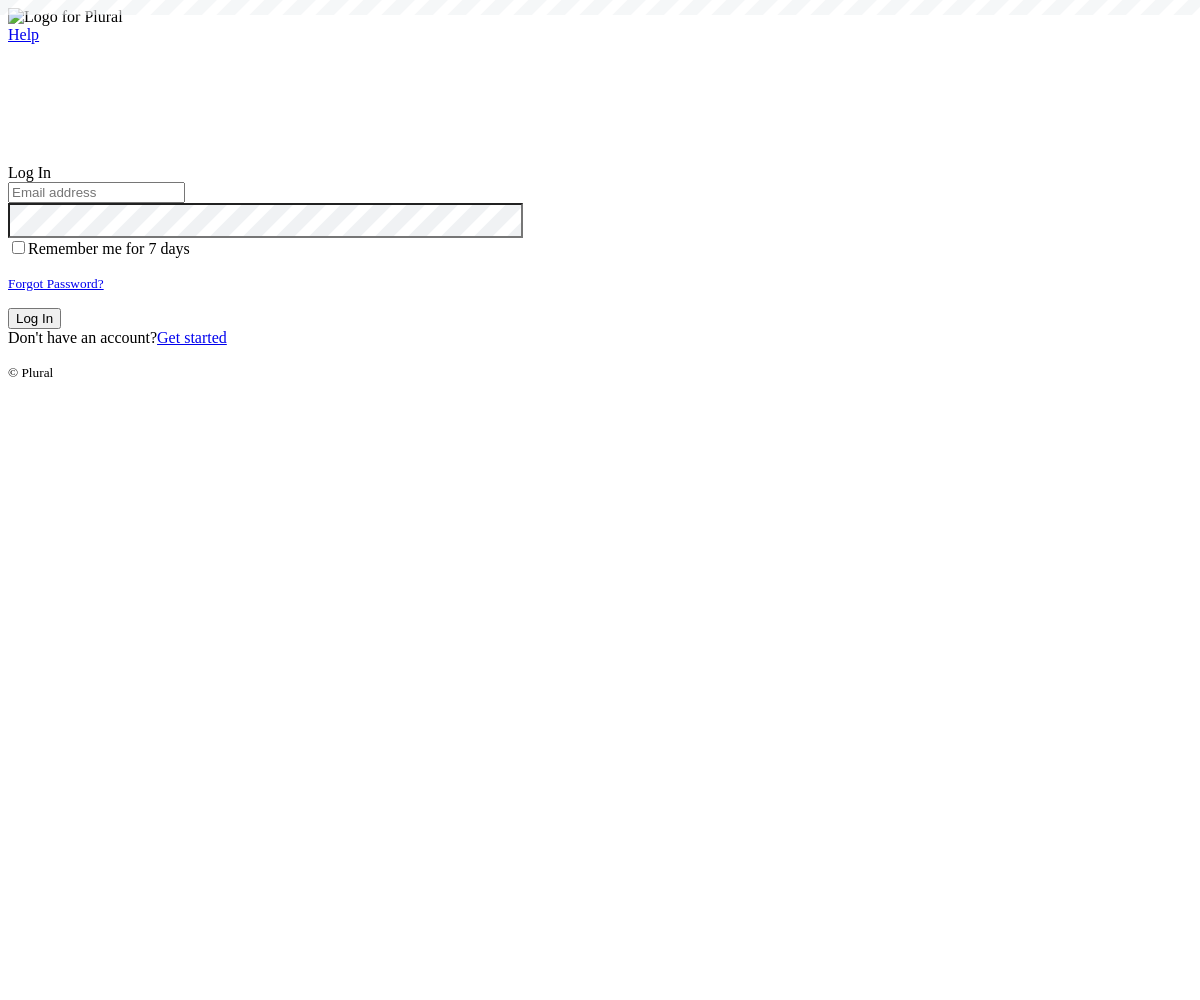 scroll, scrollTop: 0, scrollLeft: 0, axis: both 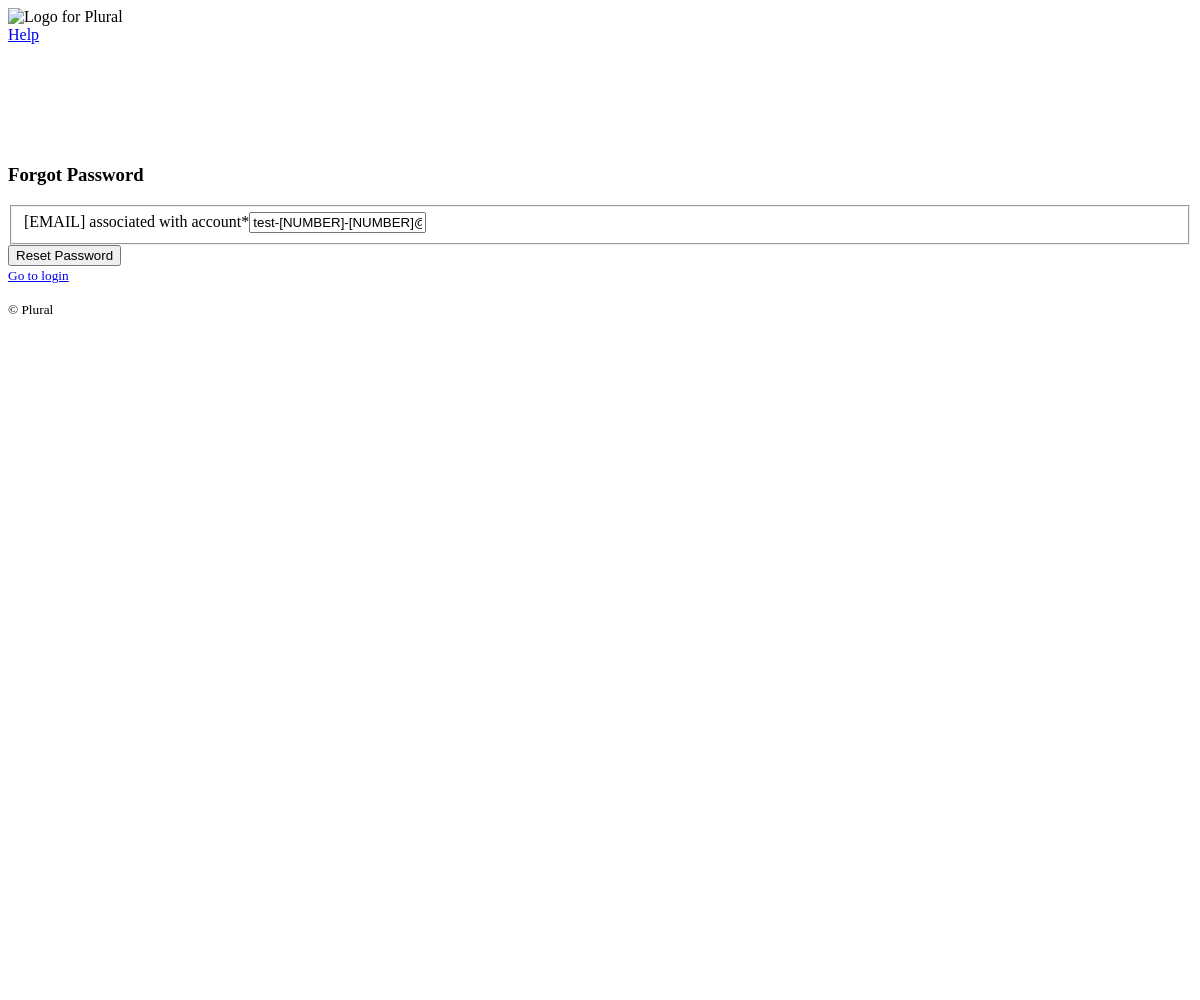 click on "Reset Password" at bounding box center (64, 255) 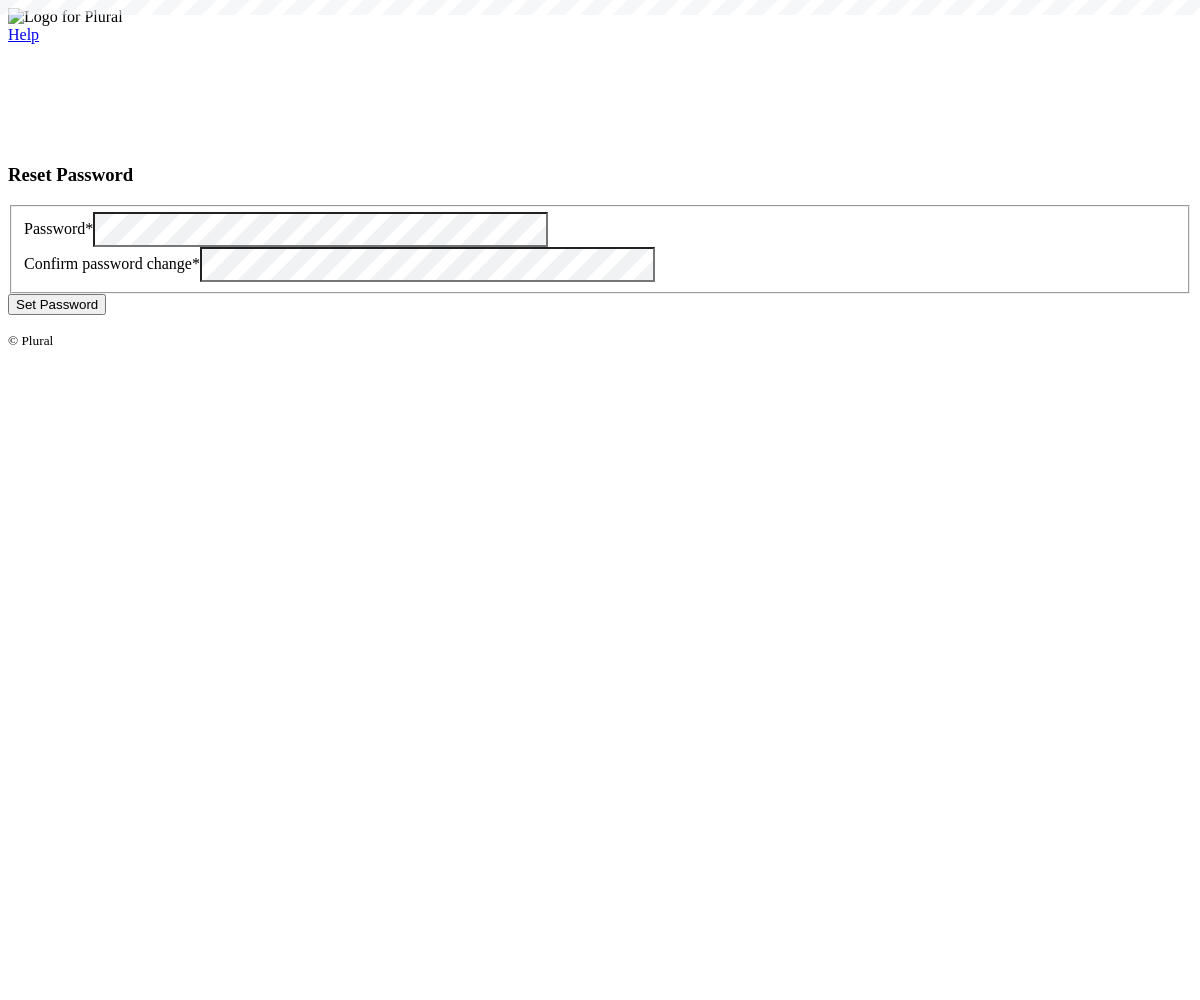 scroll, scrollTop: 0, scrollLeft: 0, axis: both 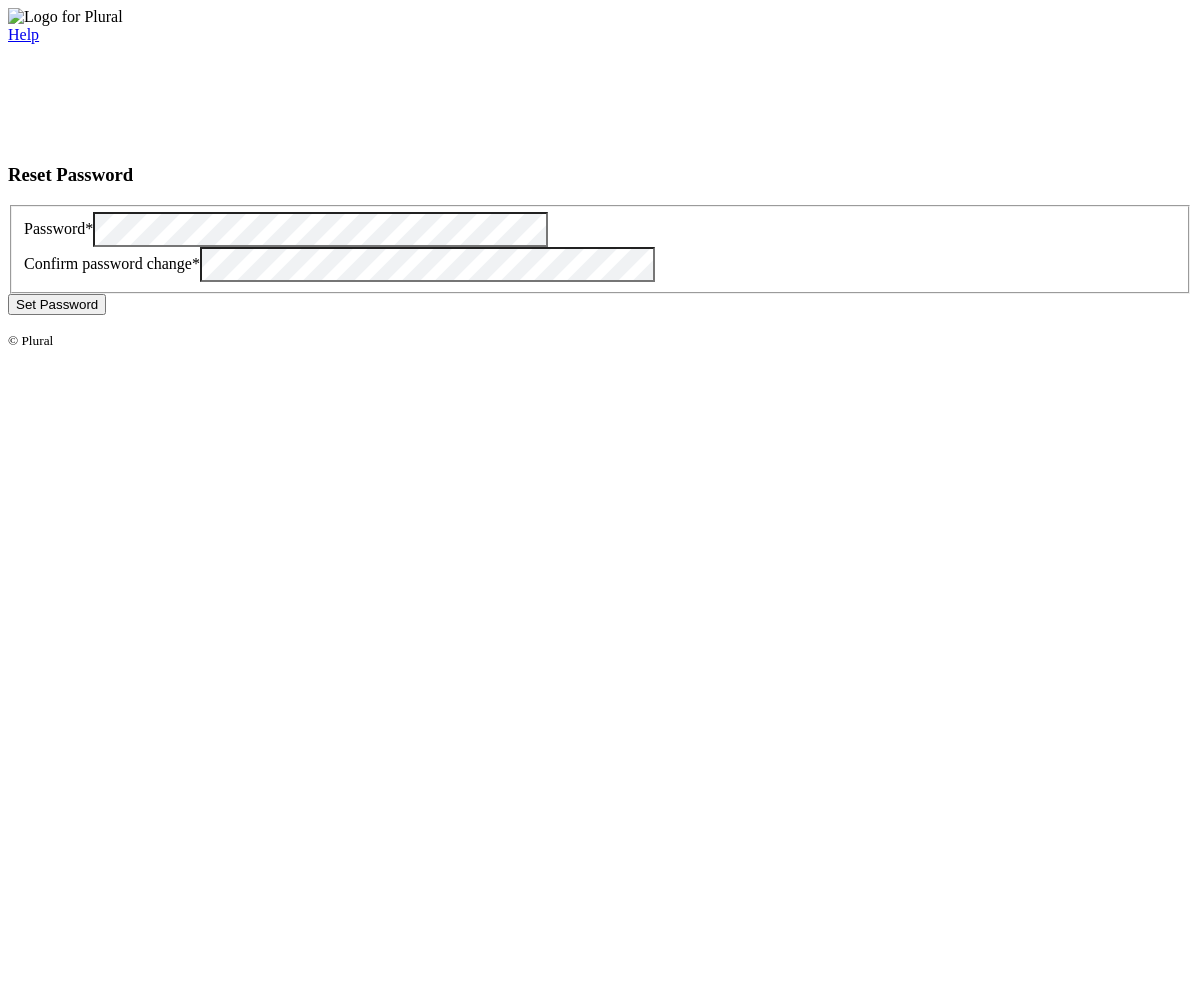 click on "Set Password" at bounding box center (57, 304) 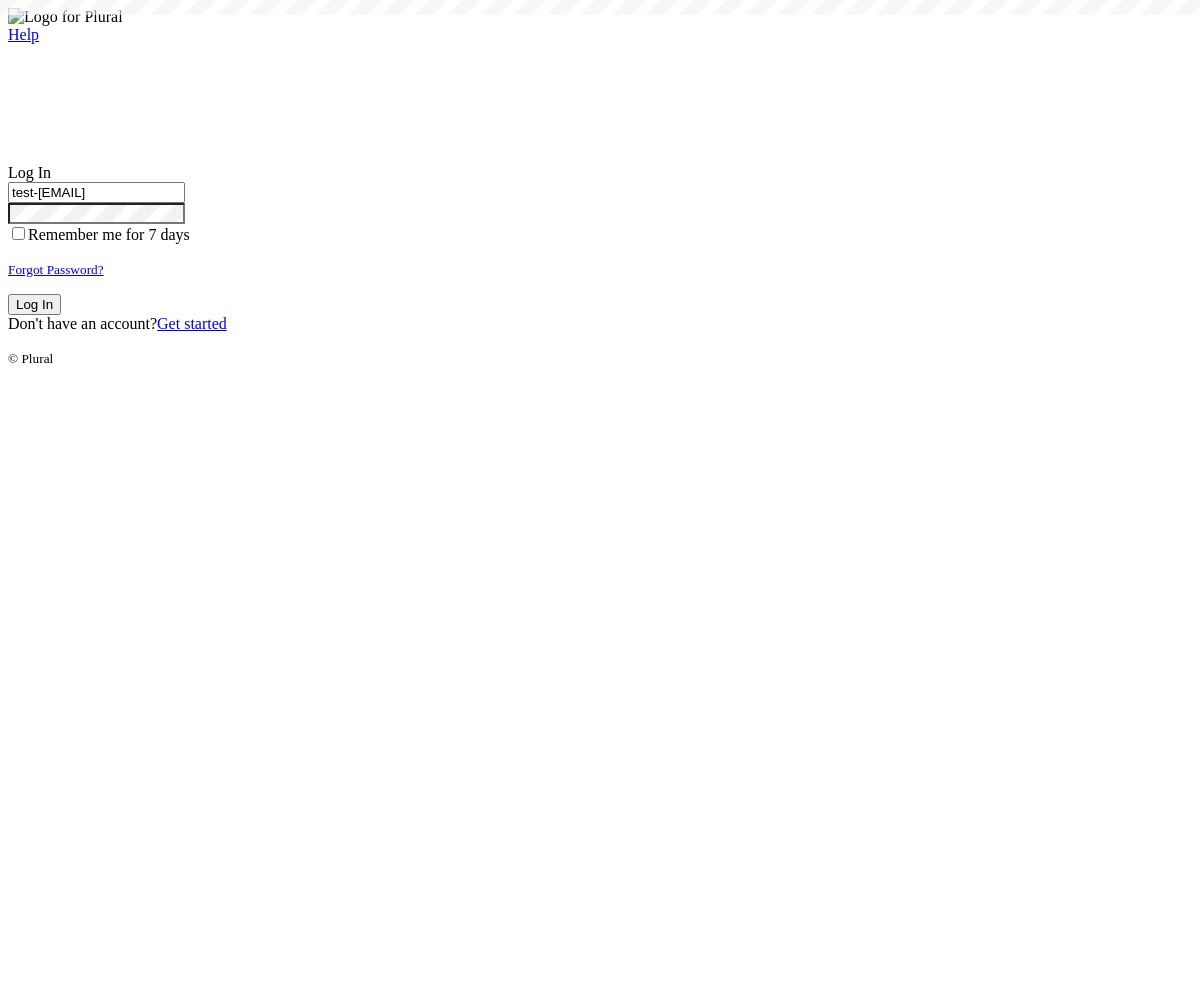 type on "test-[EMAIL]" 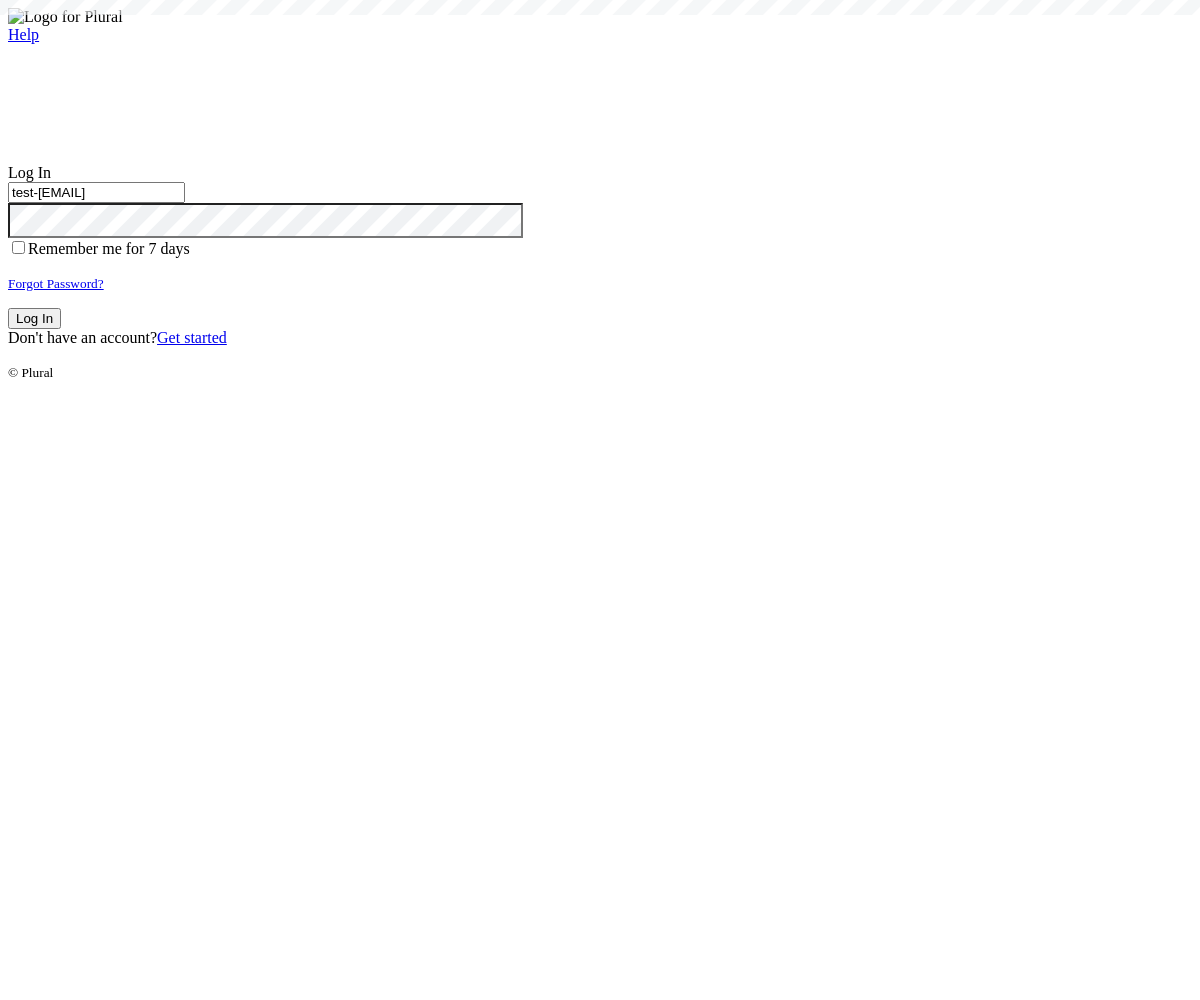 click on "Log In" at bounding box center [34, 318] 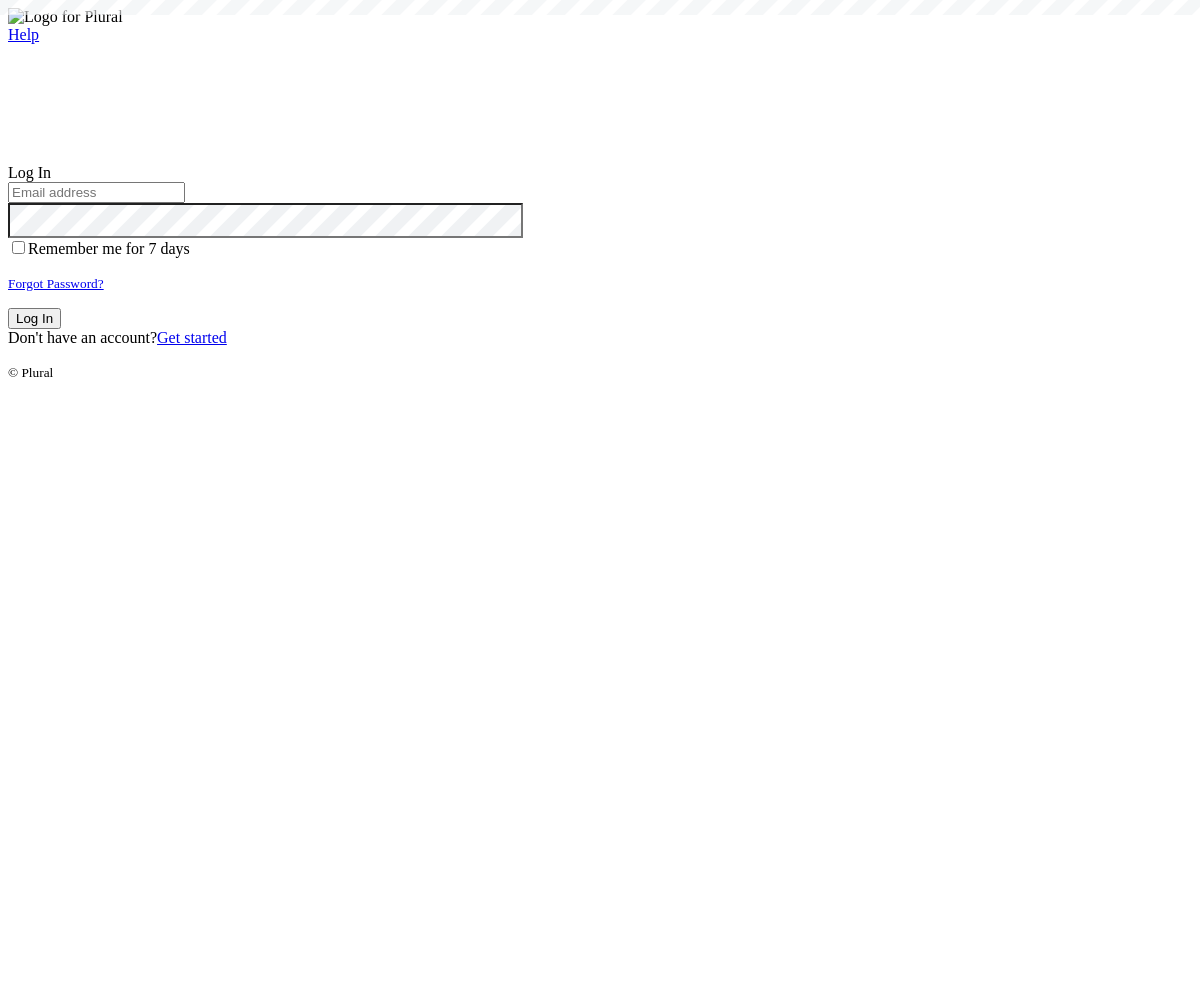 scroll, scrollTop: 0, scrollLeft: 0, axis: both 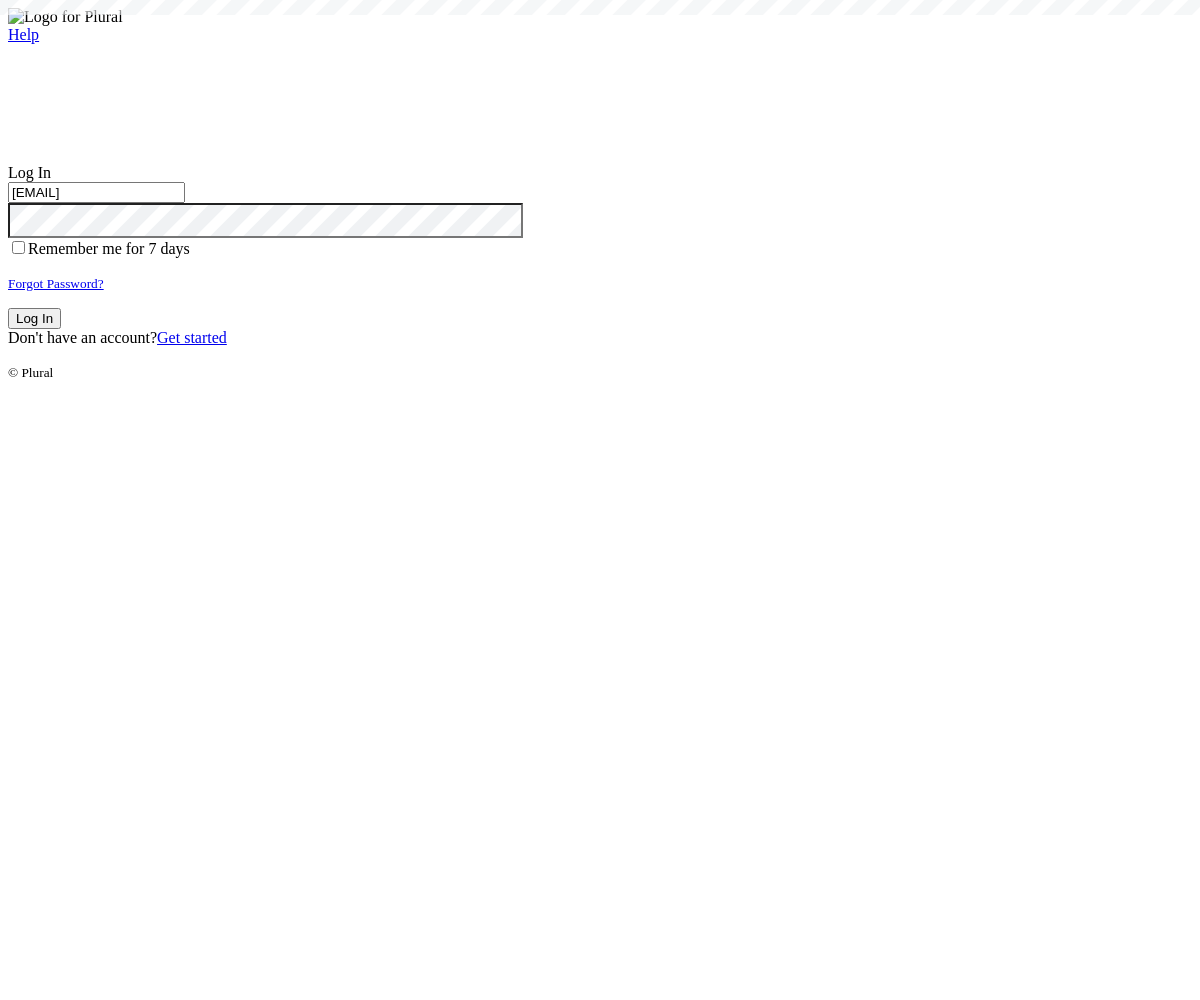type on "[EMAIL]" 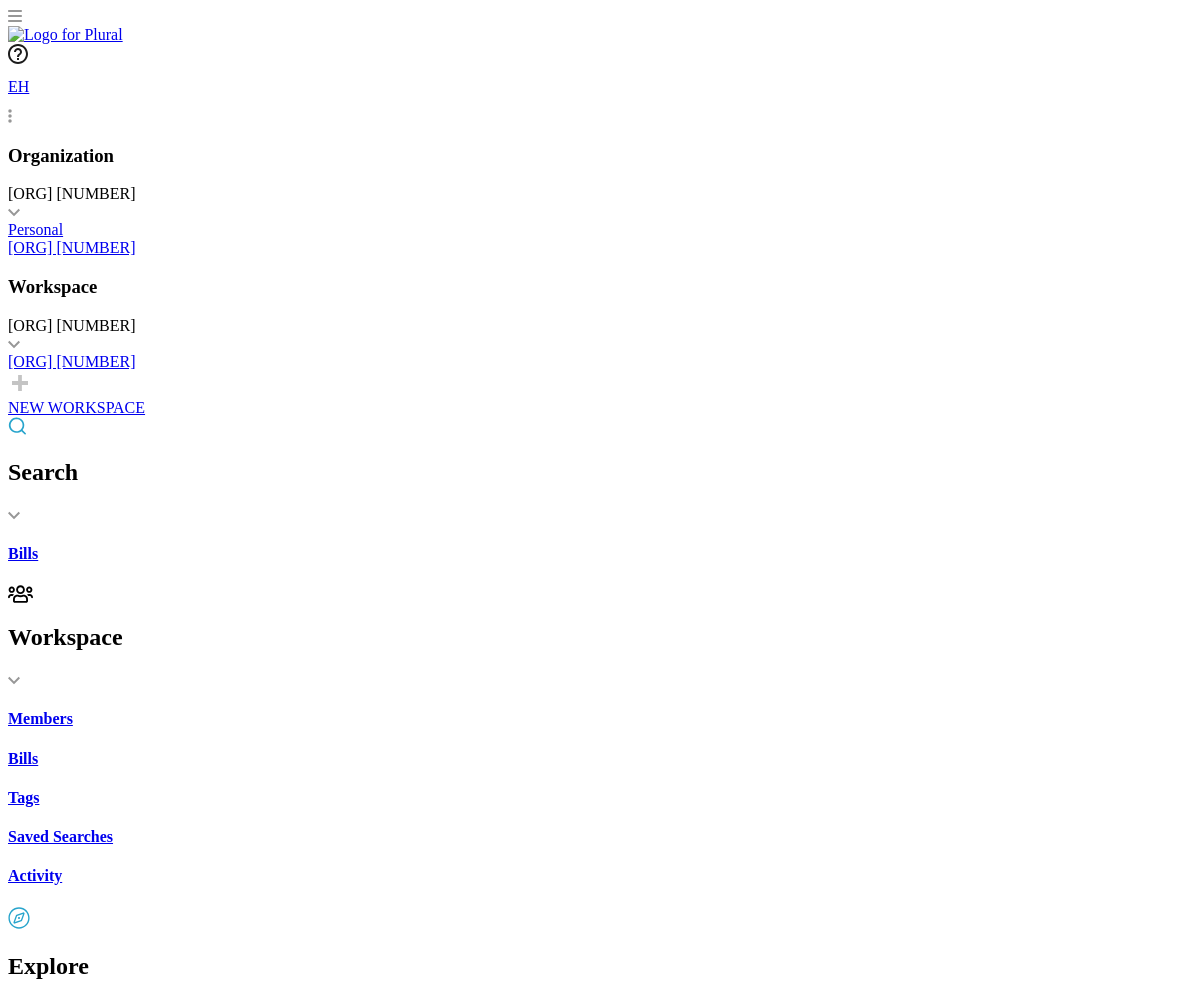 click on "California Financing Law: enforcement and penalties." at bounding box center (600, 2225) 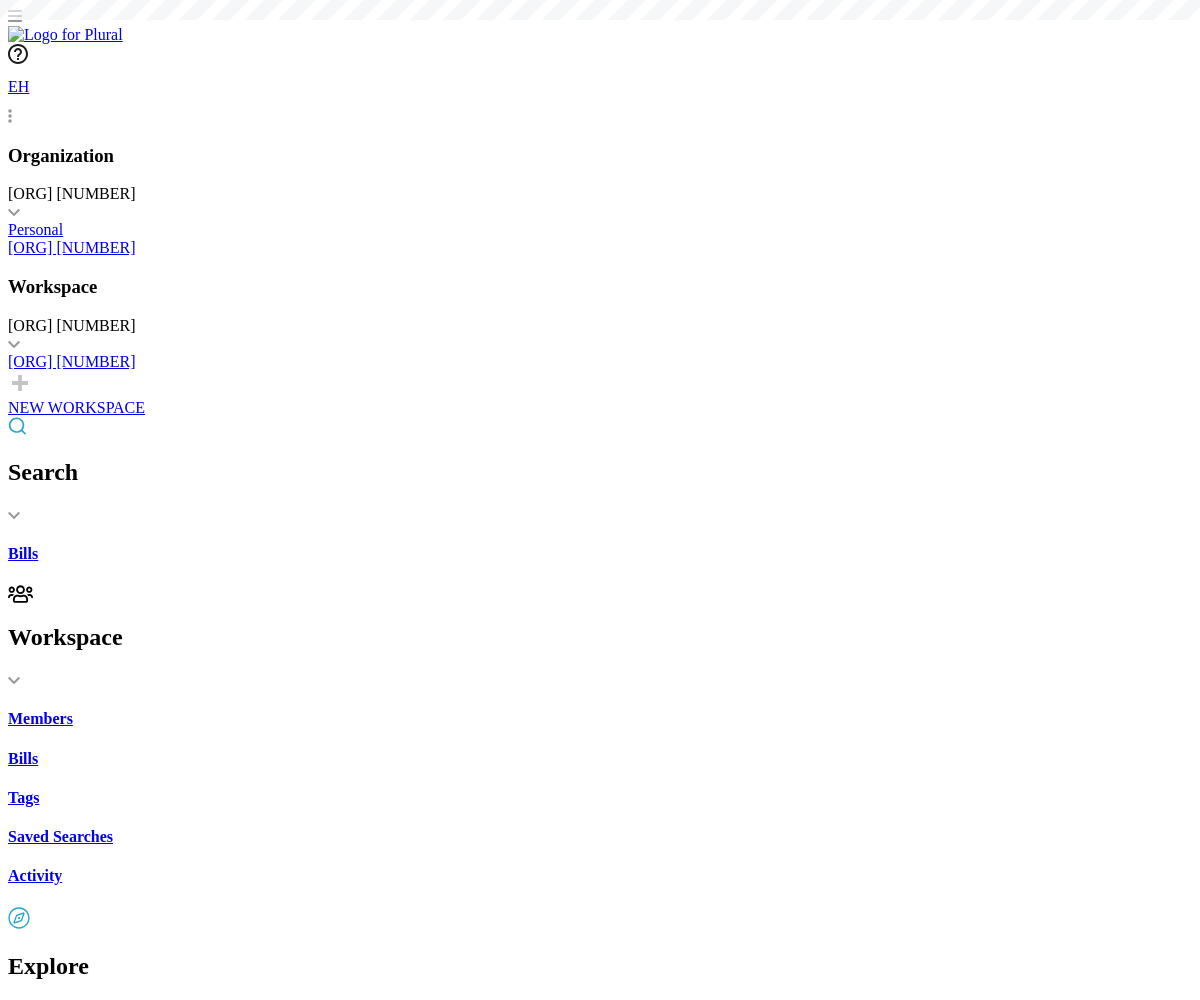 click on "Email" at bounding box center (600, 1748) 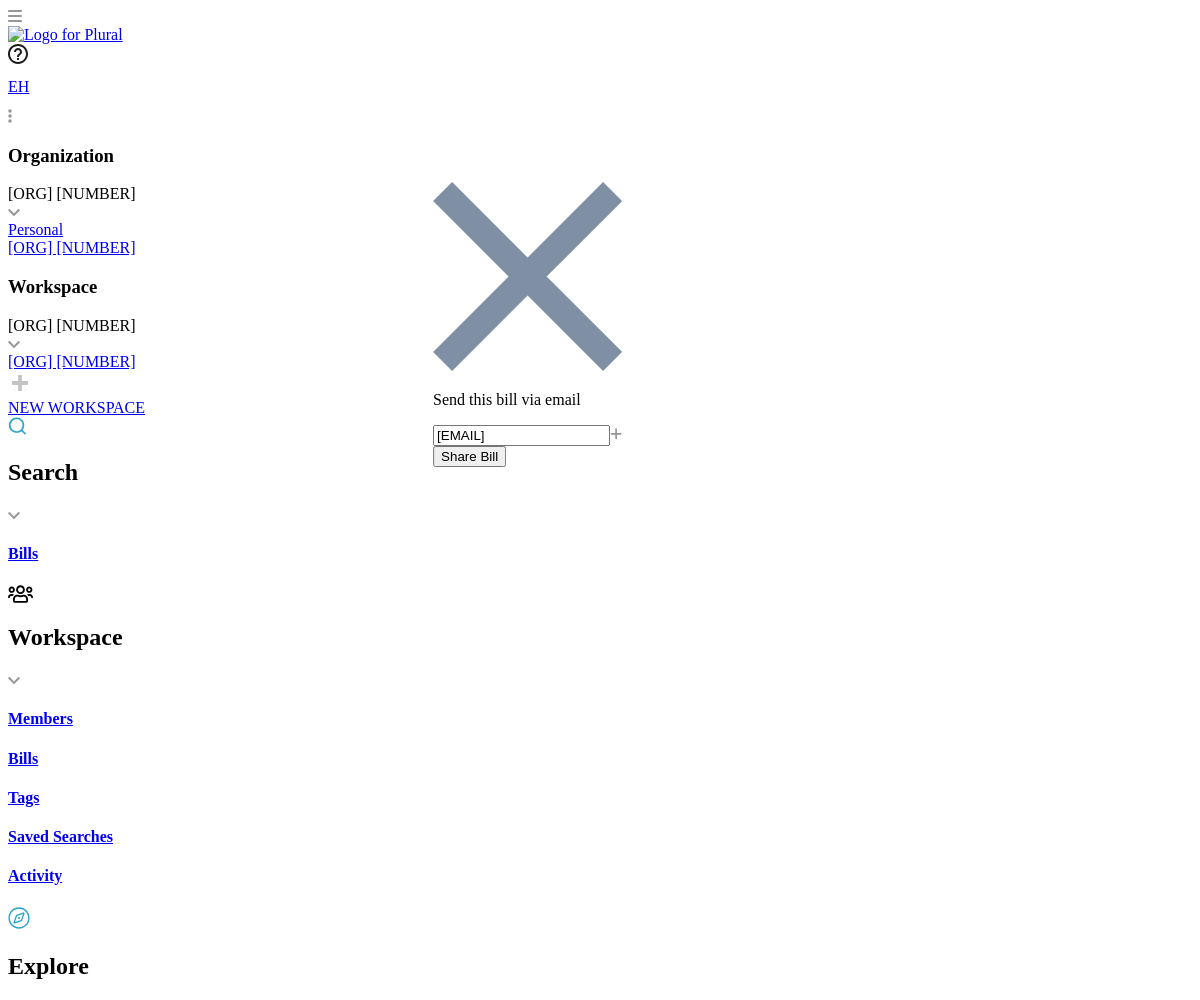type on "[EMAIL]" 